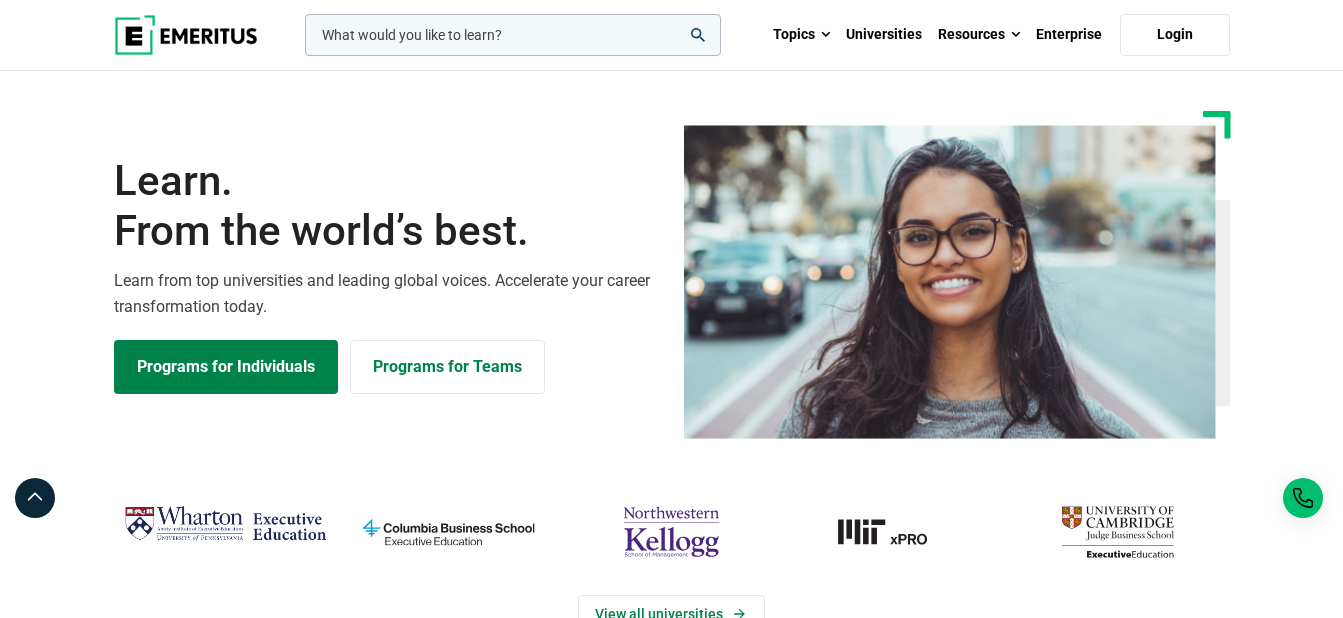 scroll, scrollTop: 400, scrollLeft: 0, axis: vertical 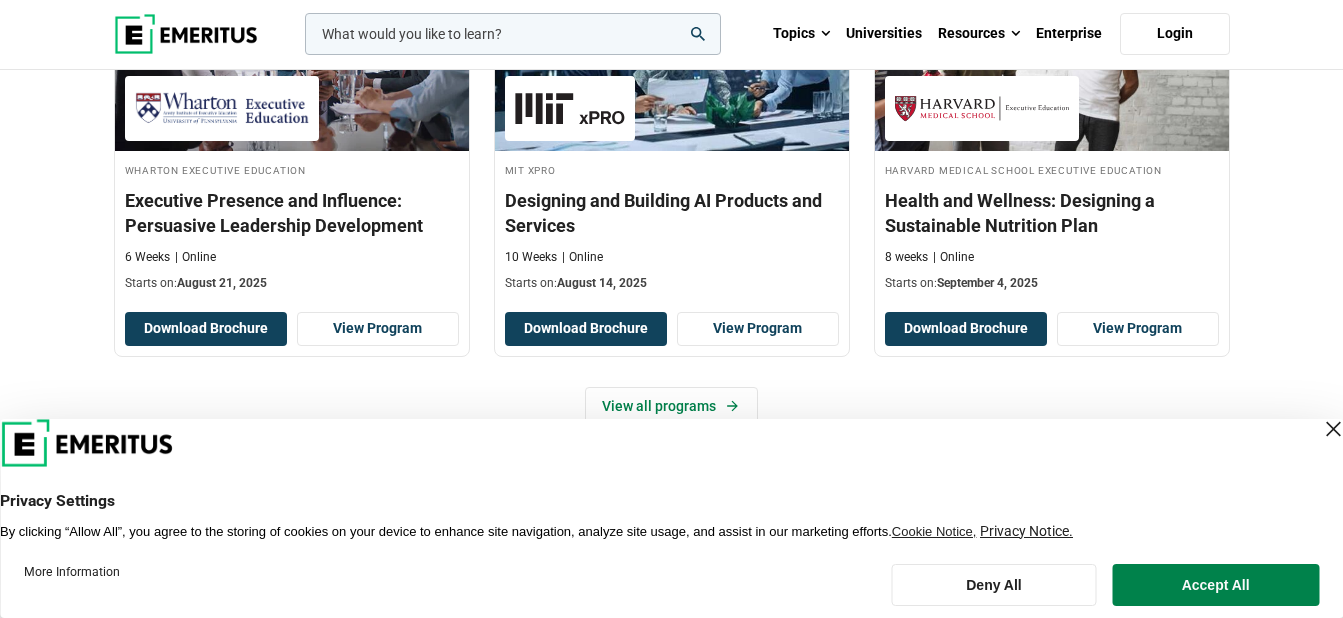 click at bounding box center [1333, 429] 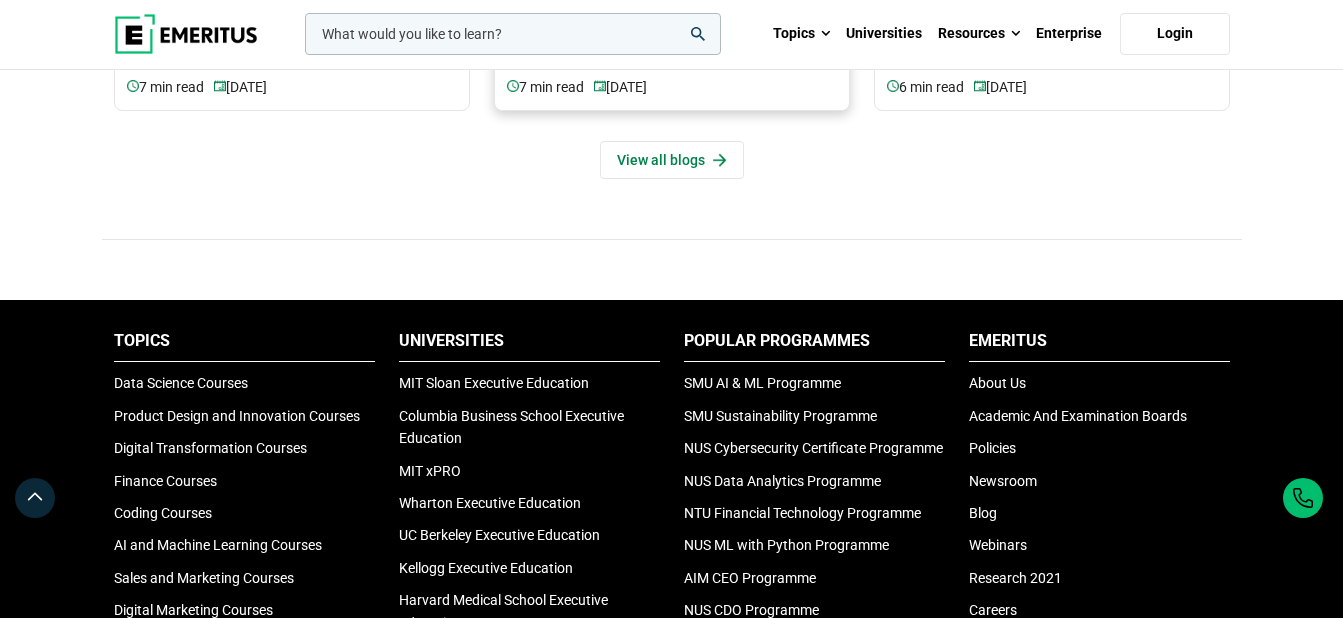 scroll, scrollTop: 7000, scrollLeft: 0, axis: vertical 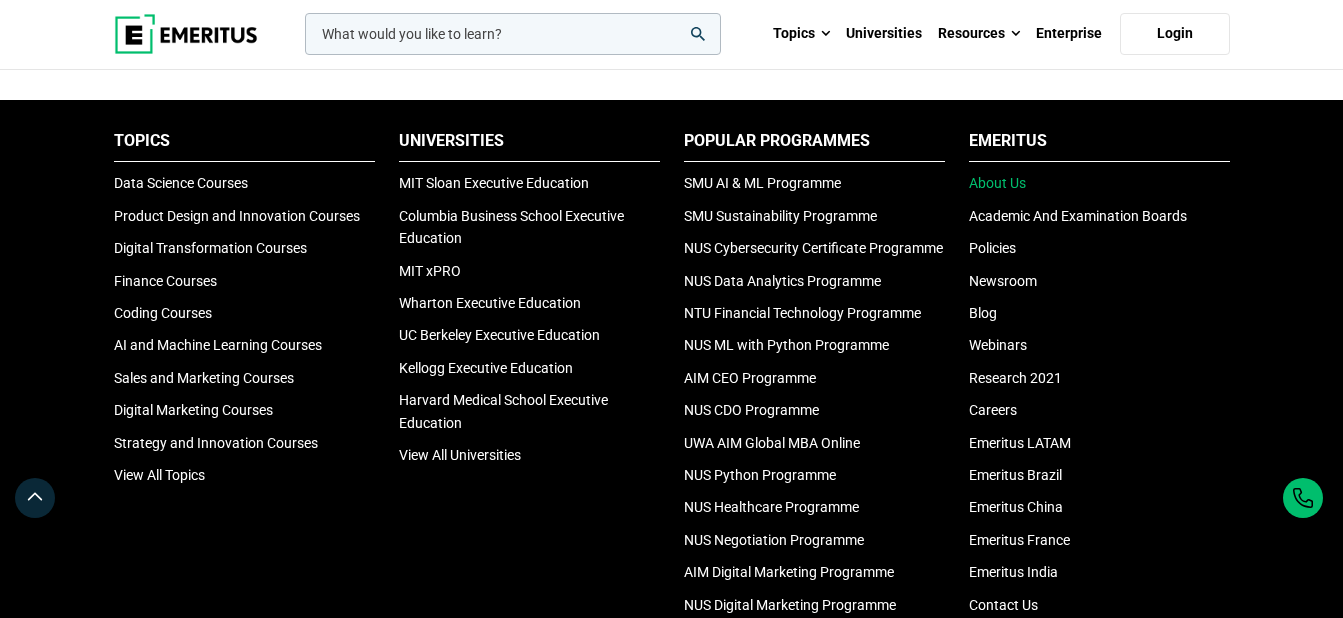 click on "About Us" at bounding box center [997, 183] 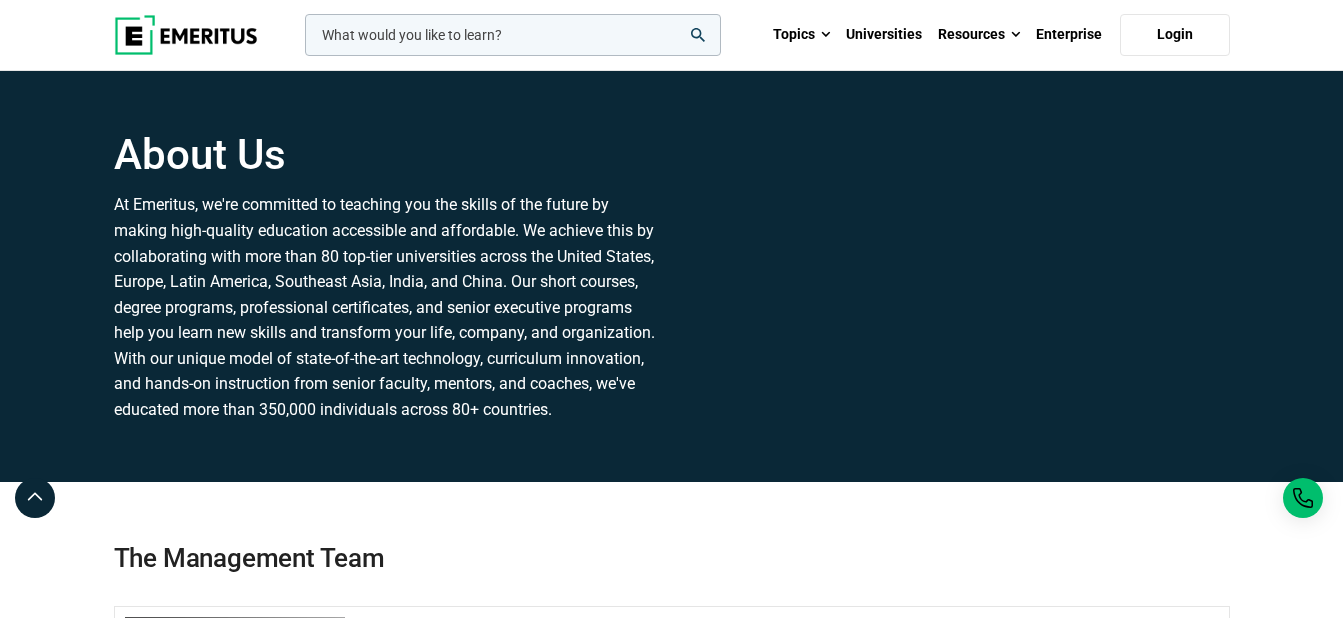 scroll, scrollTop: 0, scrollLeft: 0, axis: both 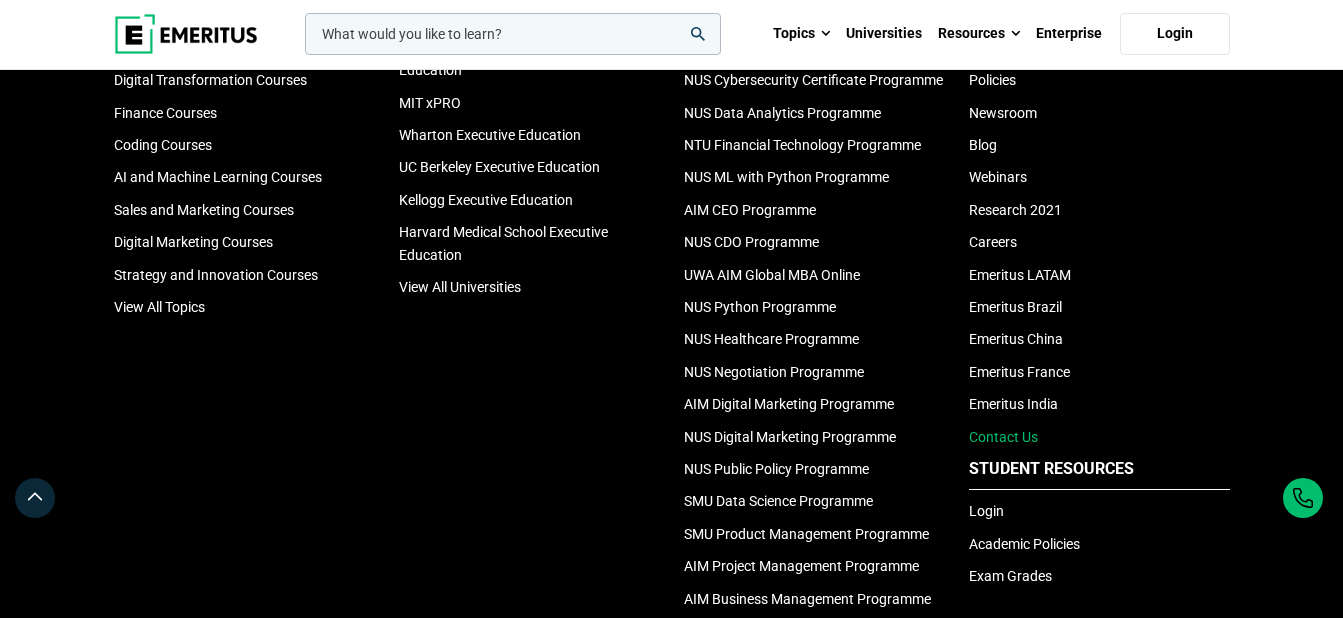 click on "Contact Us" at bounding box center [1003, 437] 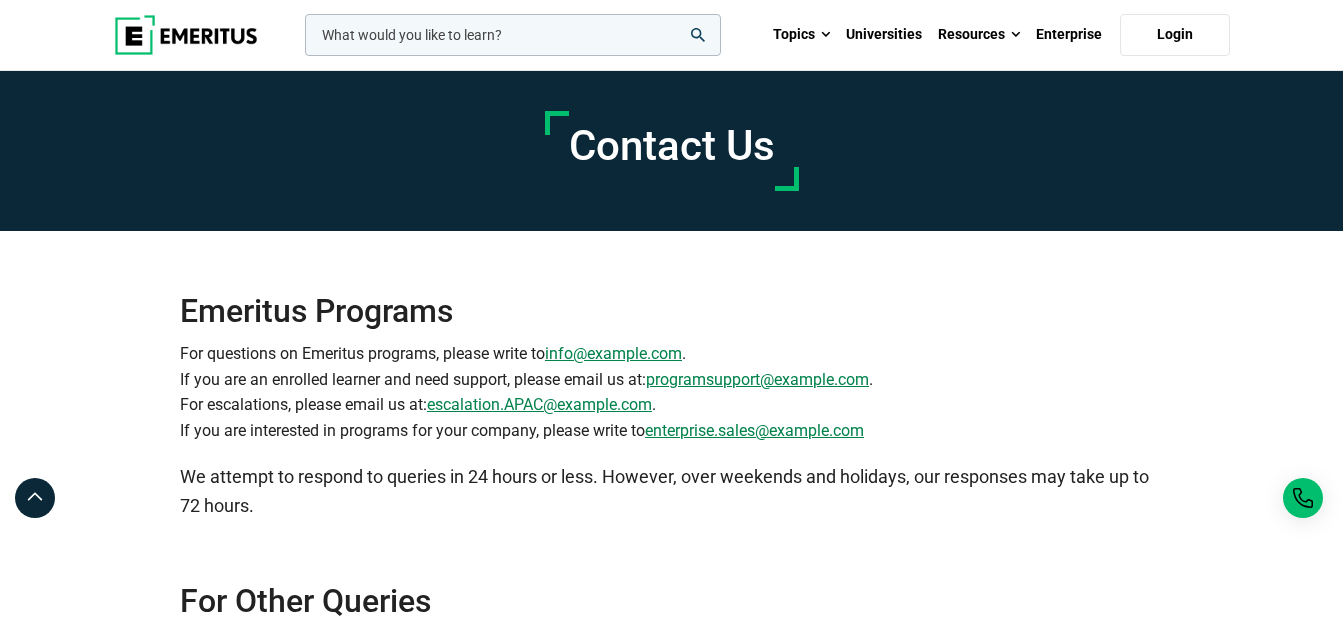 scroll, scrollTop: 0, scrollLeft: 0, axis: both 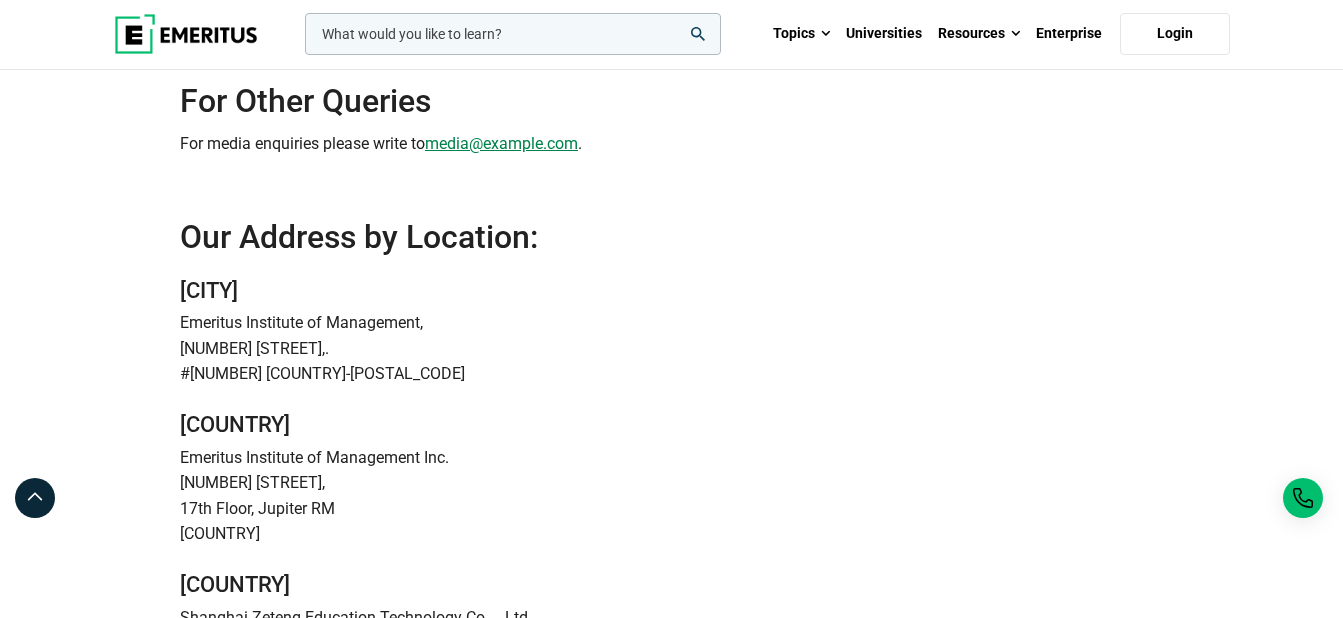 click on "Singapore" at bounding box center (671, 291) 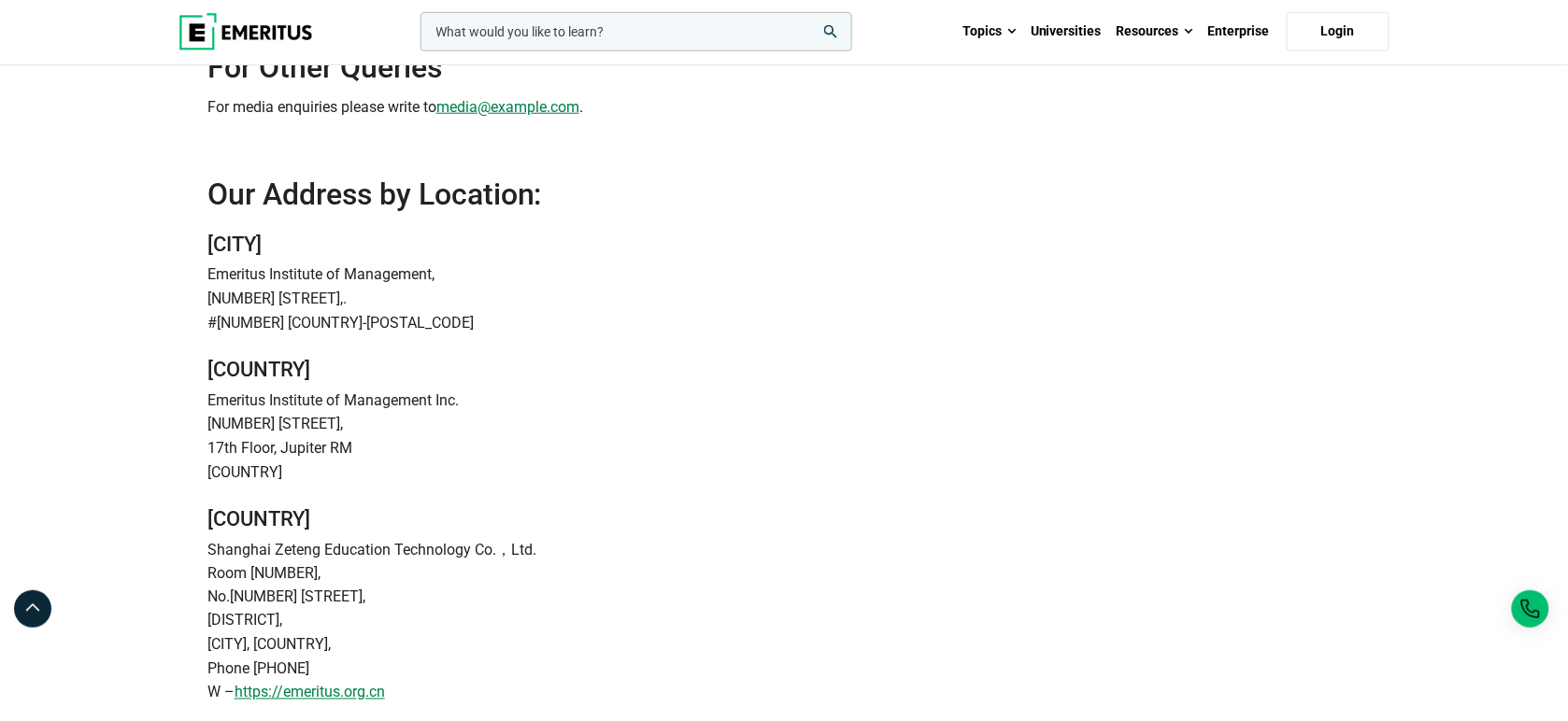scroll, scrollTop: 584, scrollLeft: 0, axis: vertical 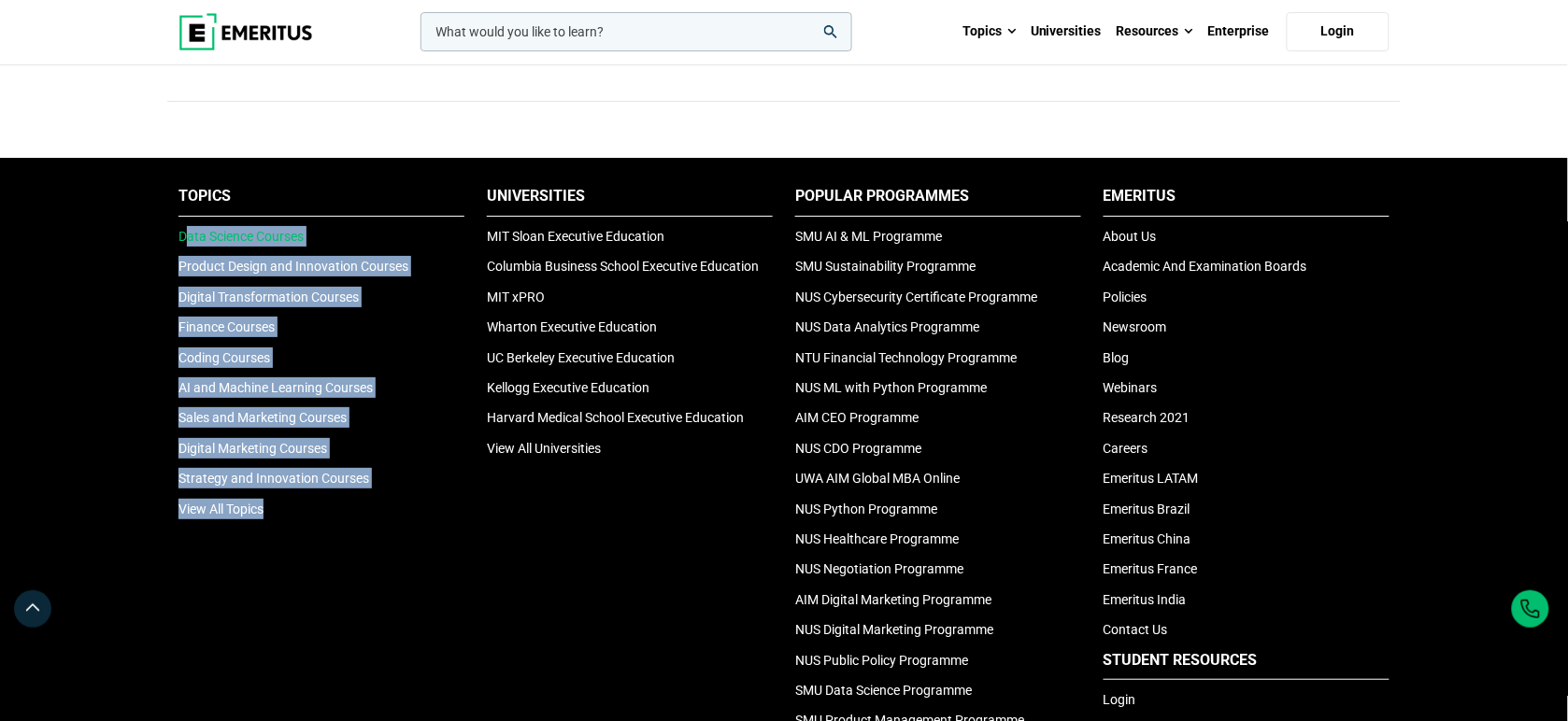 drag, startPoint x: 294, startPoint y: 524, endPoint x: 185, endPoint y: 249, distance: 295.81413 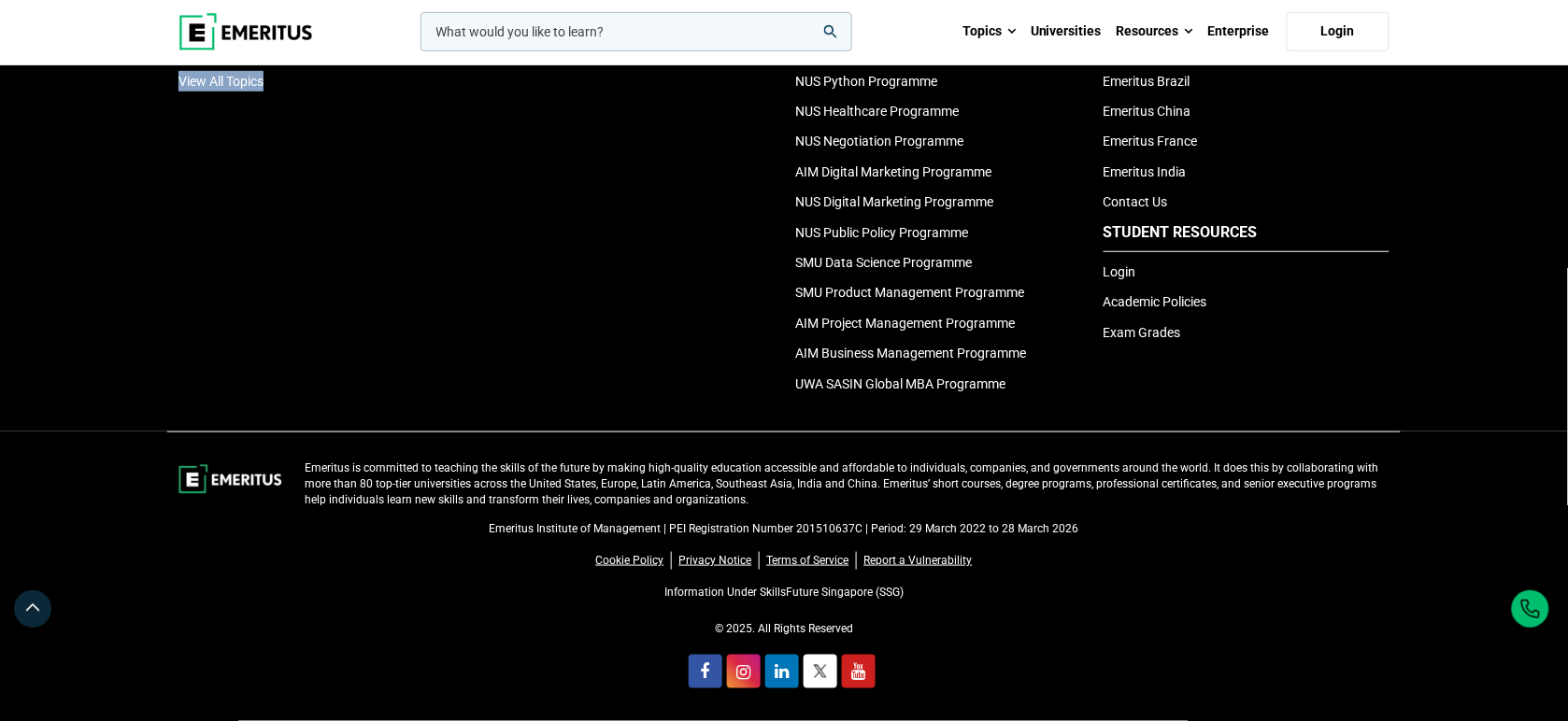 scroll, scrollTop: 6159, scrollLeft: 0, axis: vertical 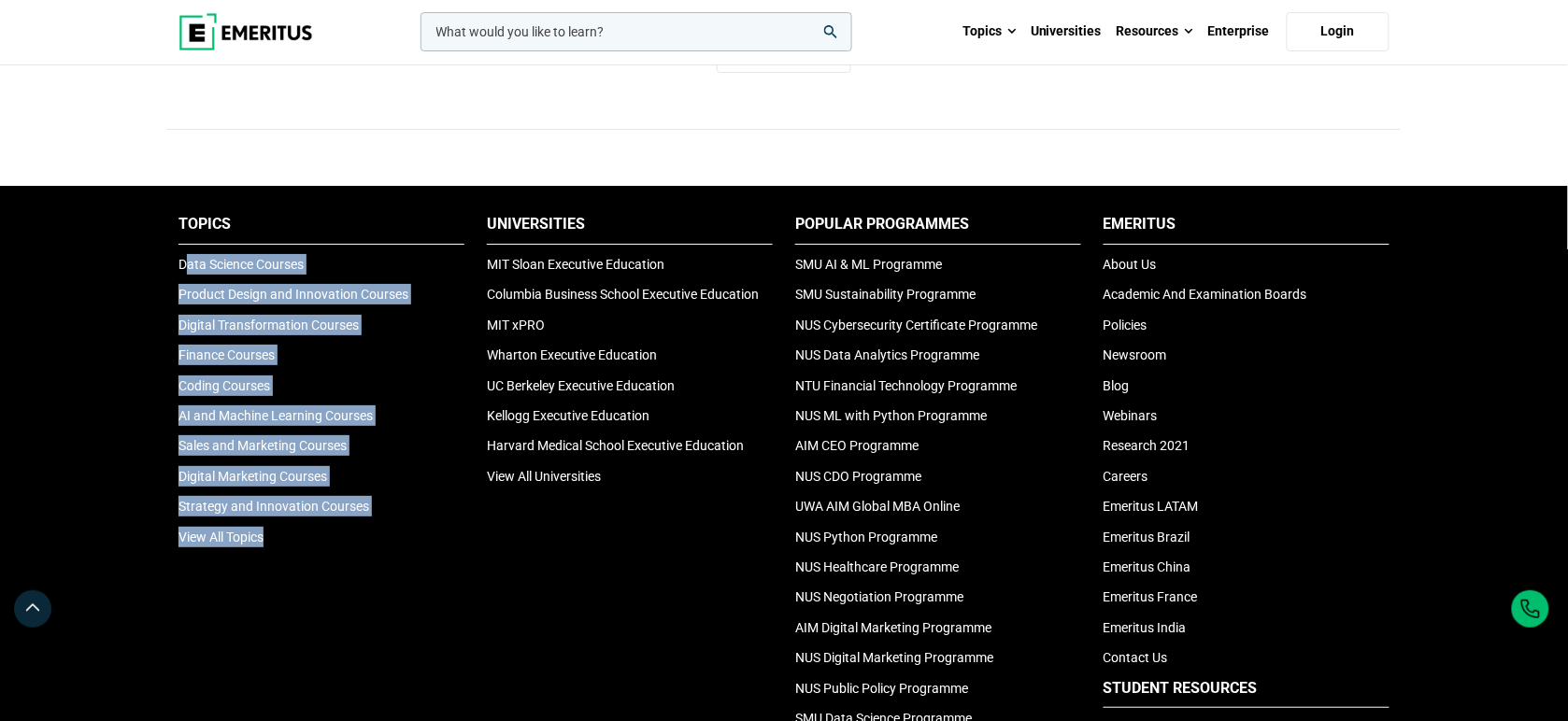 click on "Topics
Data Science Courses
Product Design and Innovation Courses
Digital Transformation Courses
Finance Courses
Coding Courses
AI and Machine Learning Courses
Sales and Marketing Courses
Digital Marketing Courses
Strategy and Innovation Courses
View All Topics" at bounding box center (321, 380) 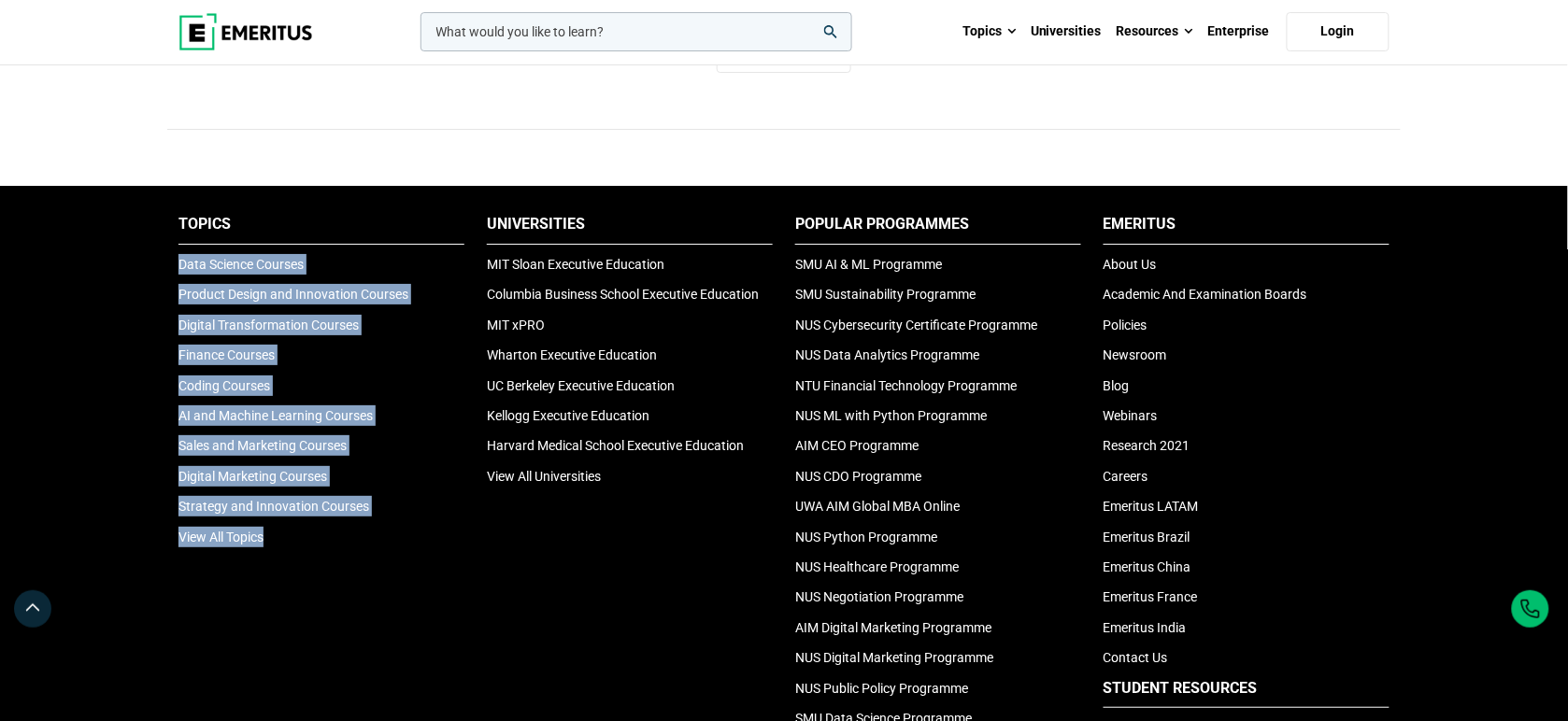 drag, startPoint x: 271, startPoint y: 553, endPoint x: 174, endPoint y: 286, distance: 284.0739 